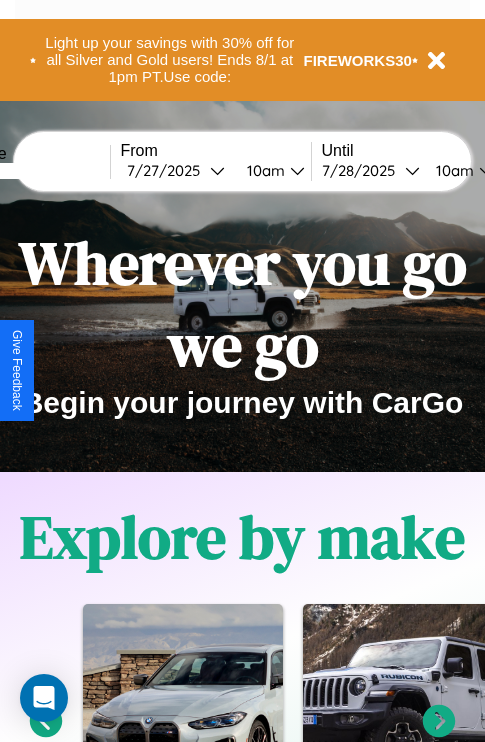 scroll, scrollTop: 0, scrollLeft: 0, axis: both 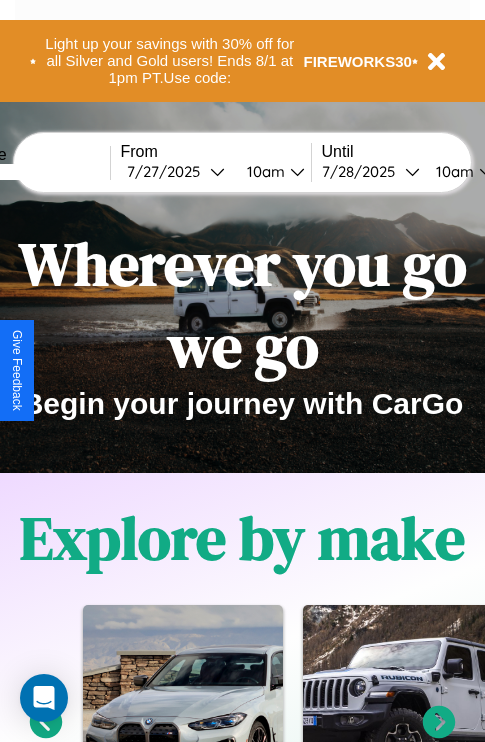 click at bounding box center [35, 172] 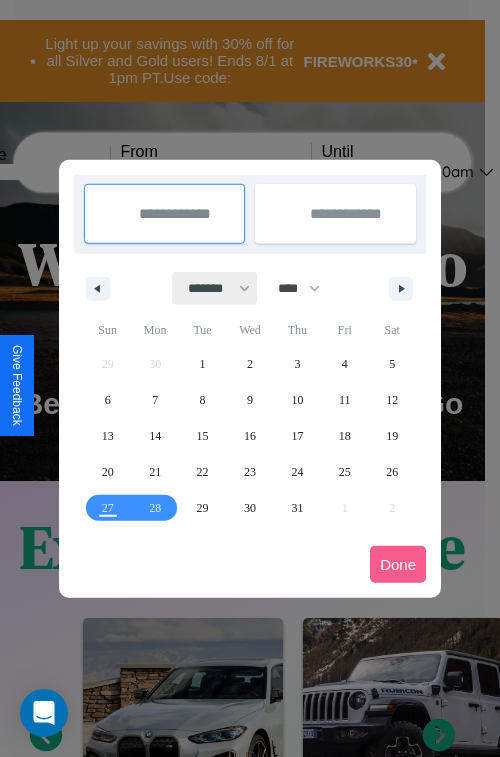 click on "******* ******** ***** ***** *** **** **** ****** ********* ******* ******** ********" at bounding box center (215, 288) 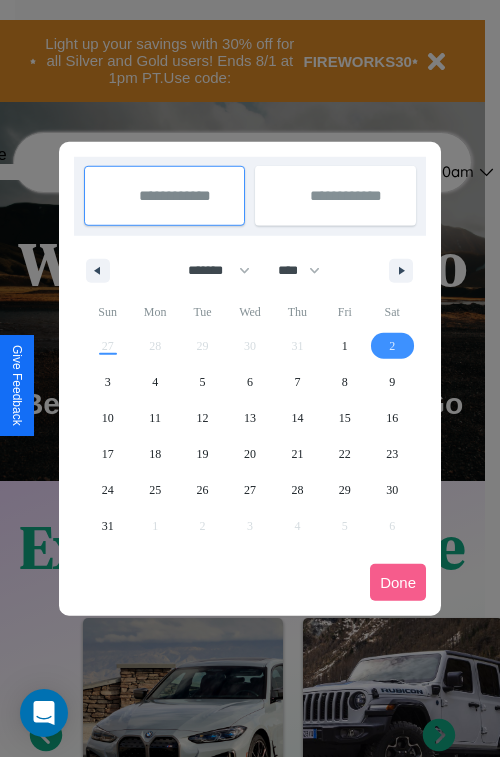 click on "2" at bounding box center (392, 346) 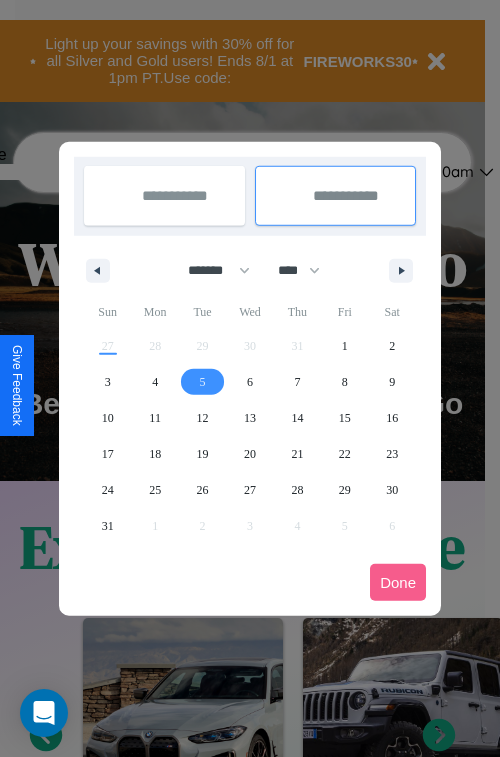 click on "5" at bounding box center (203, 382) 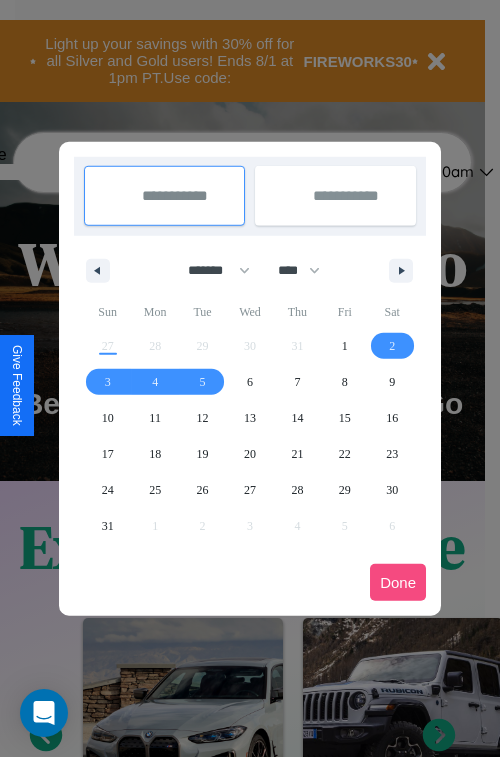 click on "Done" at bounding box center [398, 582] 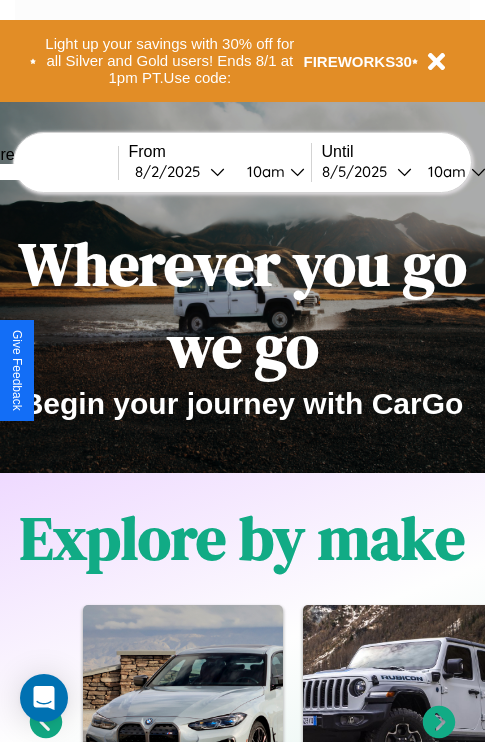 click on "10am" at bounding box center (444, 171) 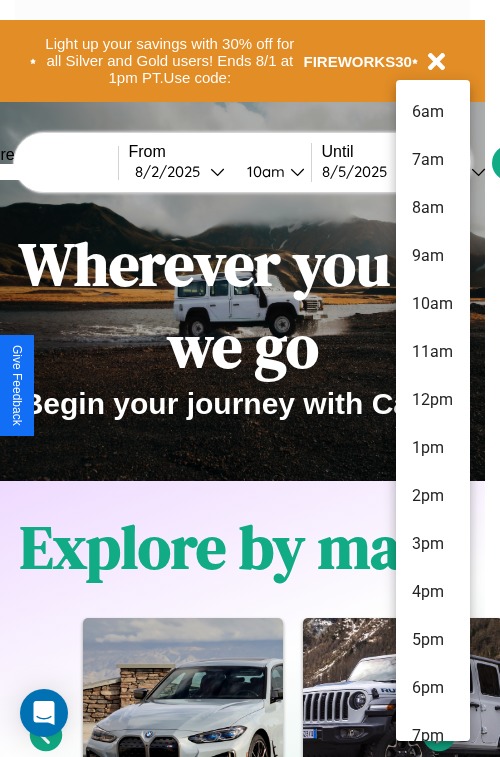 click on "10am" at bounding box center (433, 304) 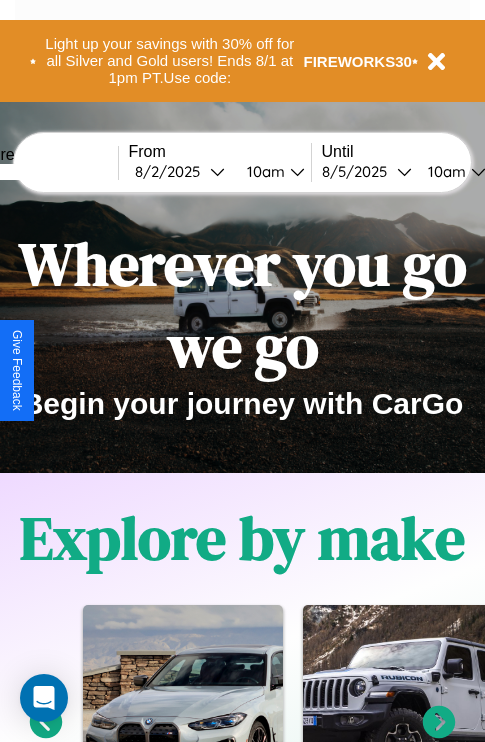 scroll, scrollTop: 0, scrollLeft: 68, axis: horizontal 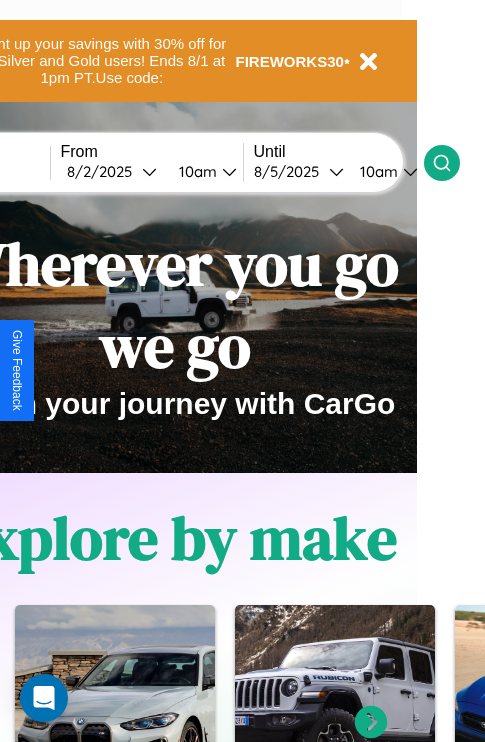 click 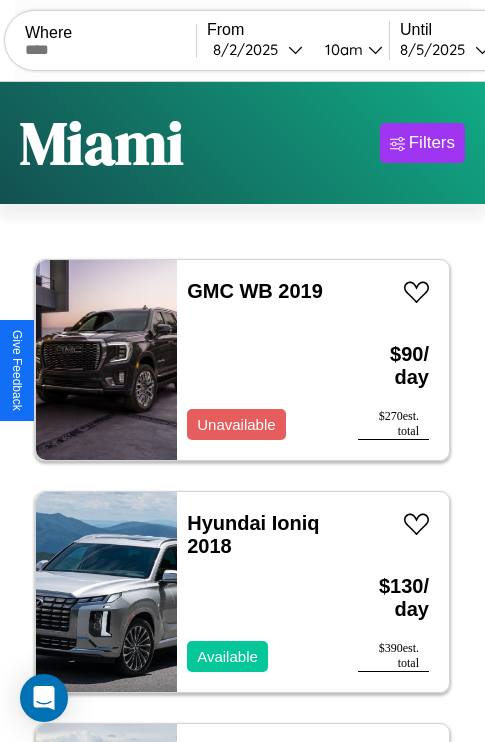 scroll, scrollTop: 79, scrollLeft: 0, axis: vertical 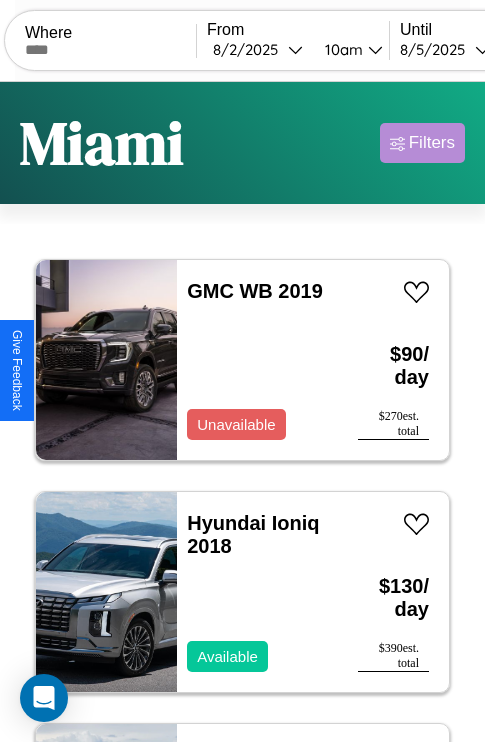 click on "Filters" at bounding box center [432, 143] 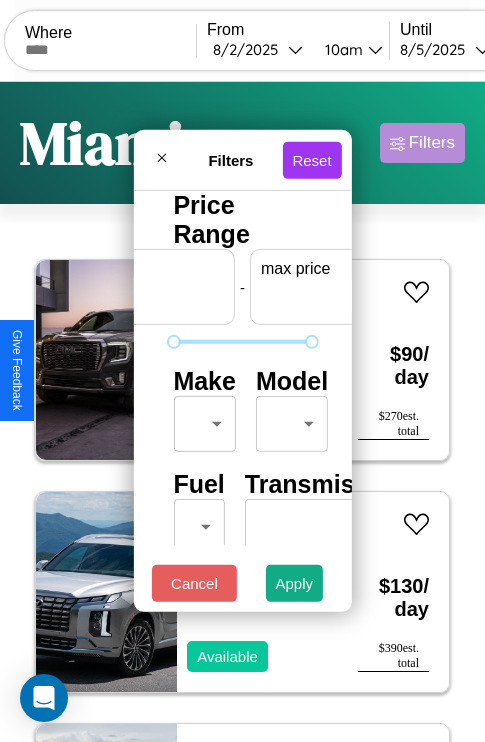scroll, scrollTop: 0, scrollLeft: 124, axis: horizontal 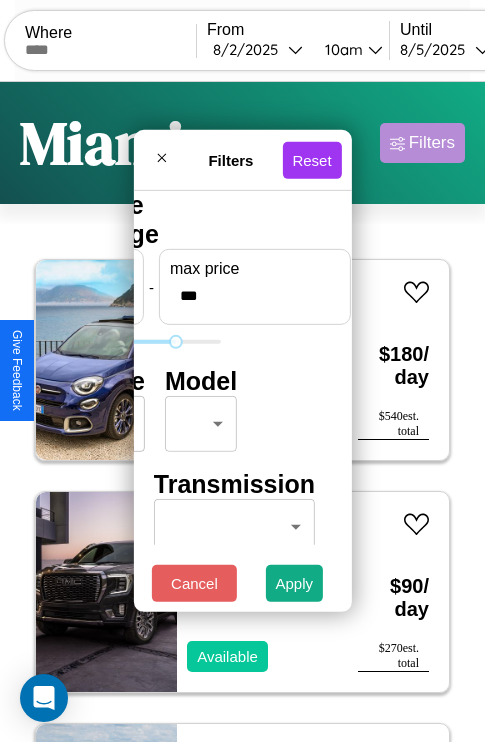 type on "***" 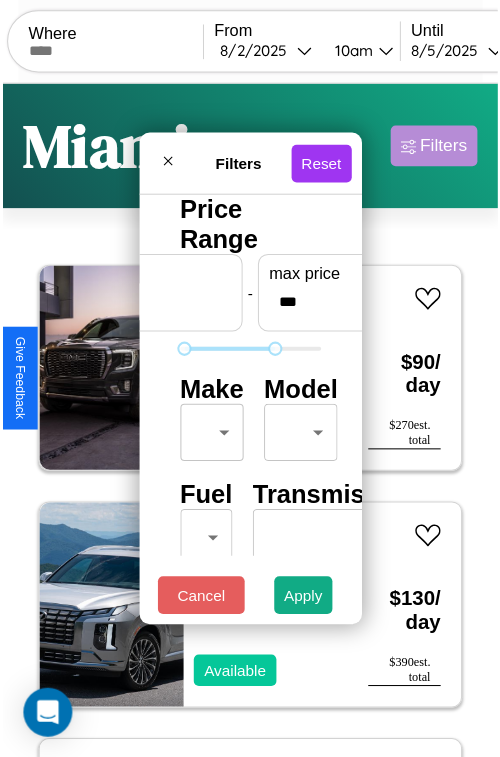scroll, scrollTop: 59, scrollLeft: 0, axis: vertical 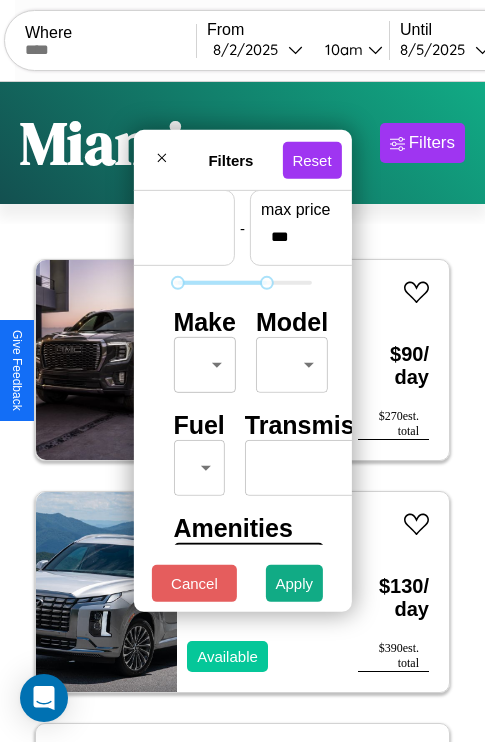 type on "**" 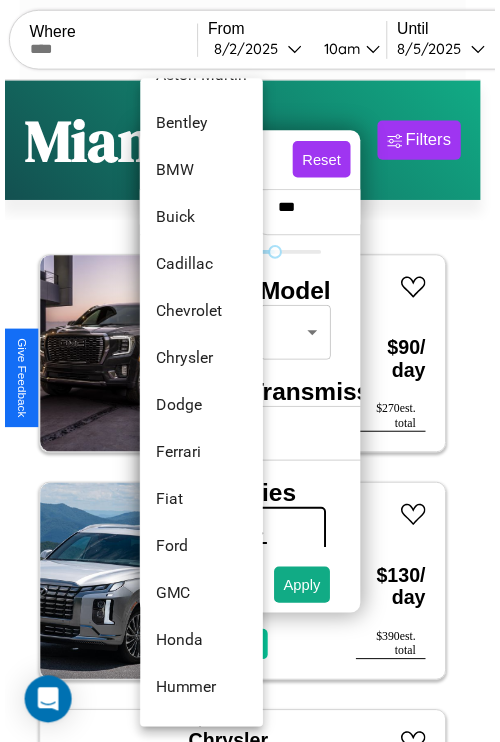 scroll, scrollTop: 230, scrollLeft: 0, axis: vertical 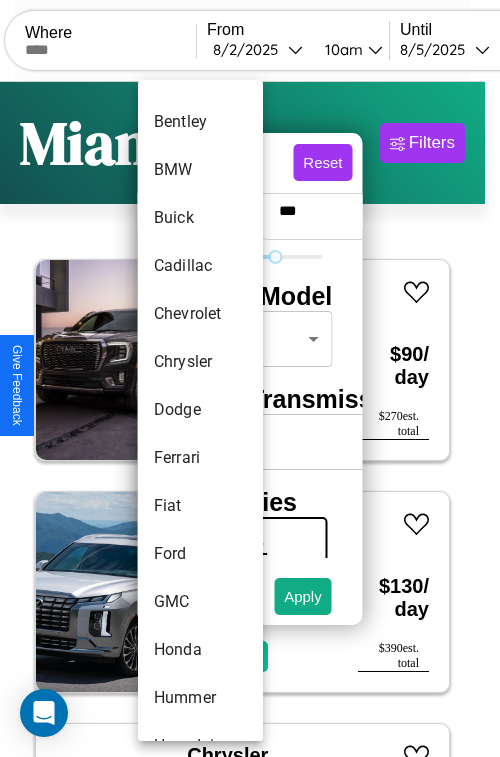click on "Dodge" at bounding box center (200, 410) 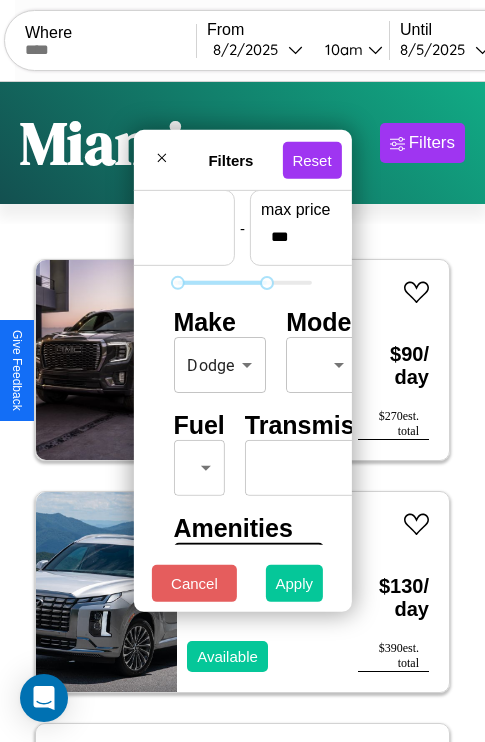 click on "Apply" at bounding box center (295, 583) 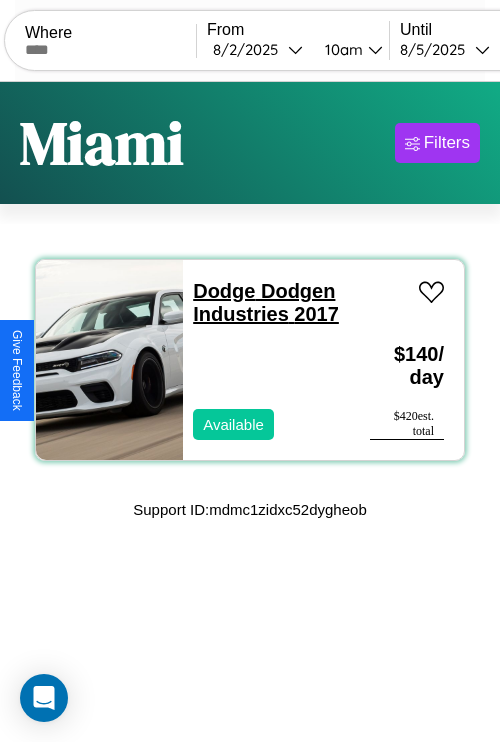 click on "Dodge   Dodgen Industries   2017" at bounding box center (266, 302) 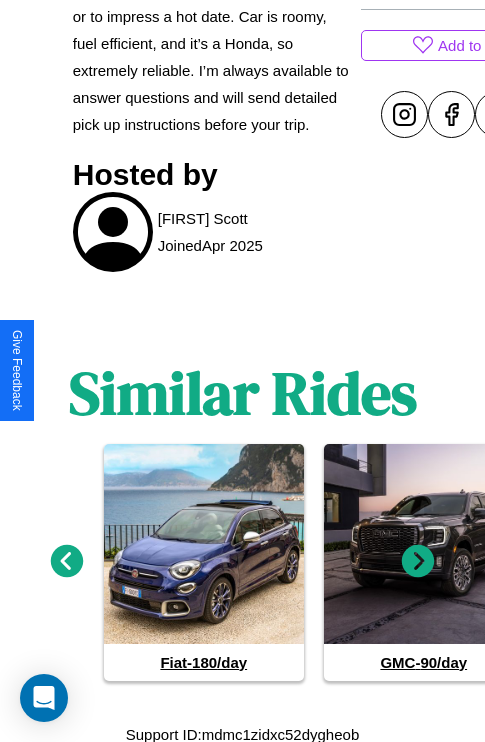 scroll, scrollTop: 905, scrollLeft: 0, axis: vertical 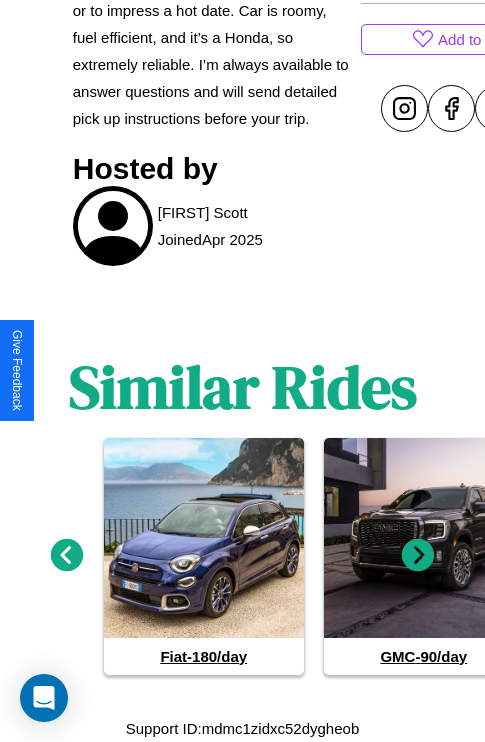 click 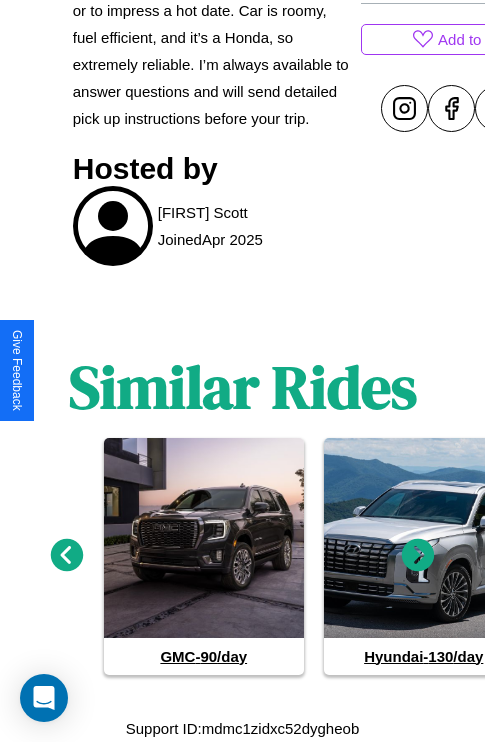 click 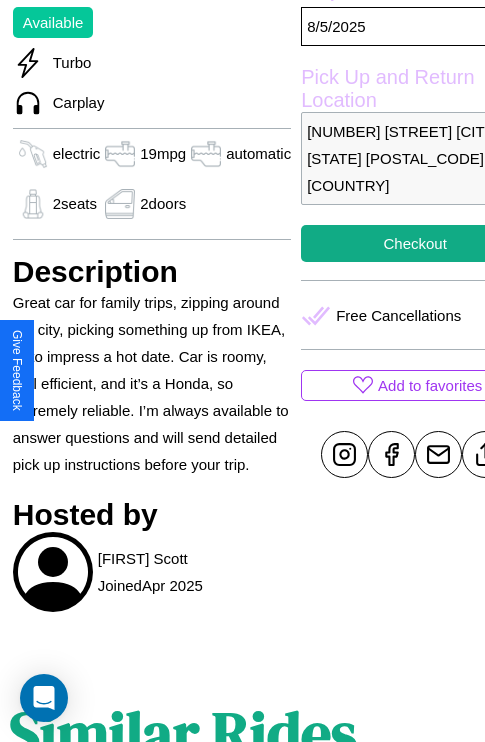 scroll, scrollTop: 306, scrollLeft: 96, axis: both 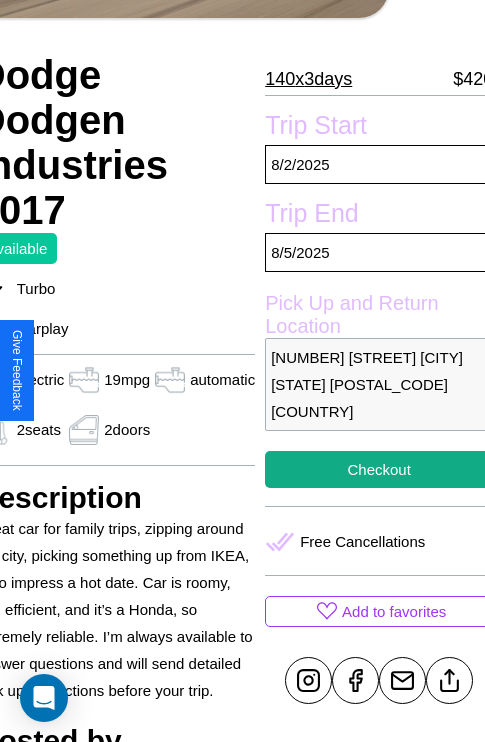 click on "452 River Road  Miami Florida 13025 United States" at bounding box center (379, 384) 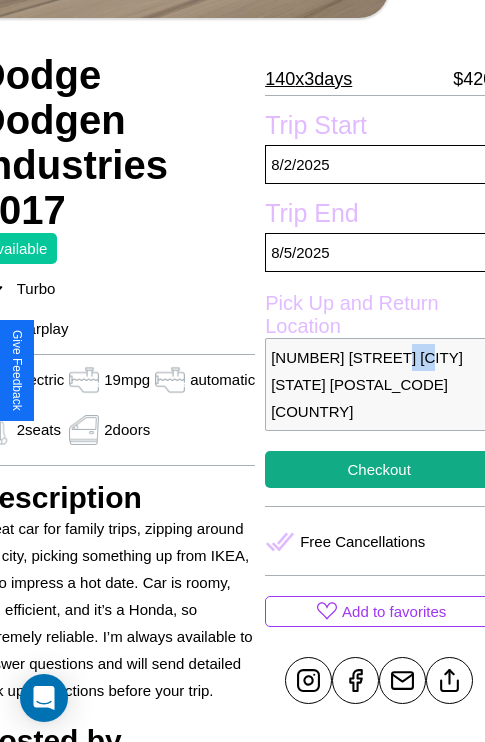 click on "452 River Road  Miami Florida 13025 United States" at bounding box center (379, 384) 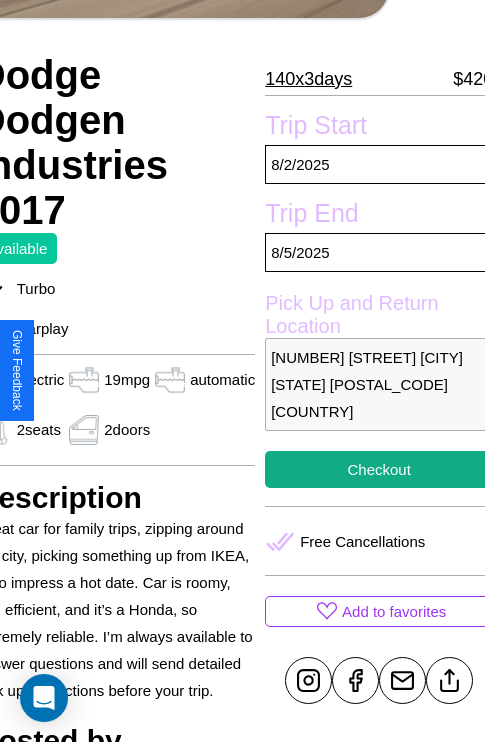 click on "452 River Road  Miami Florida 13025 United States" at bounding box center [379, 384] 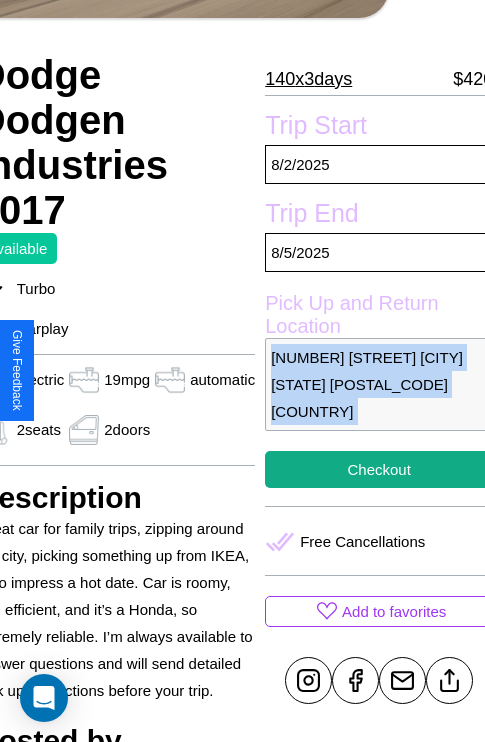 click on "452 River Road  Miami Florida 13025 United States" at bounding box center (379, 384) 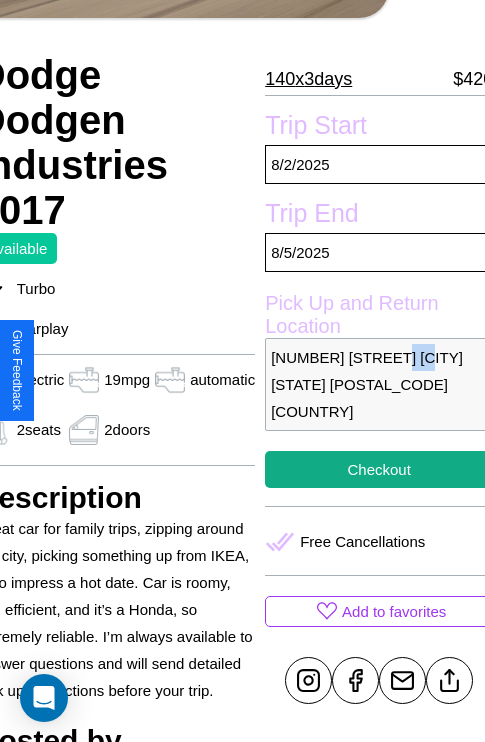 click on "452 River Road  Miami Florida 13025 United States" at bounding box center (379, 384) 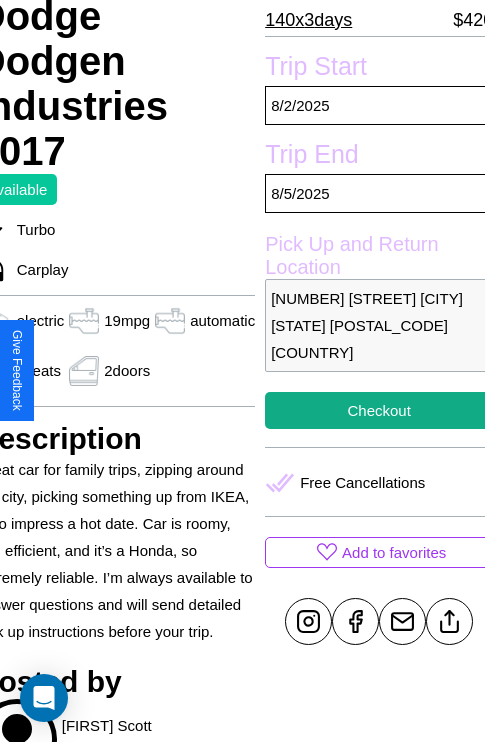 scroll, scrollTop: 377, scrollLeft: 96, axis: both 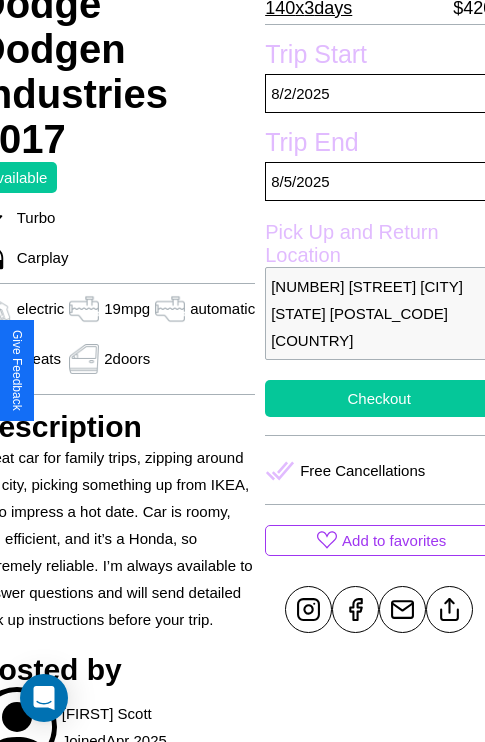 click on "Checkout" at bounding box center [379, 398] 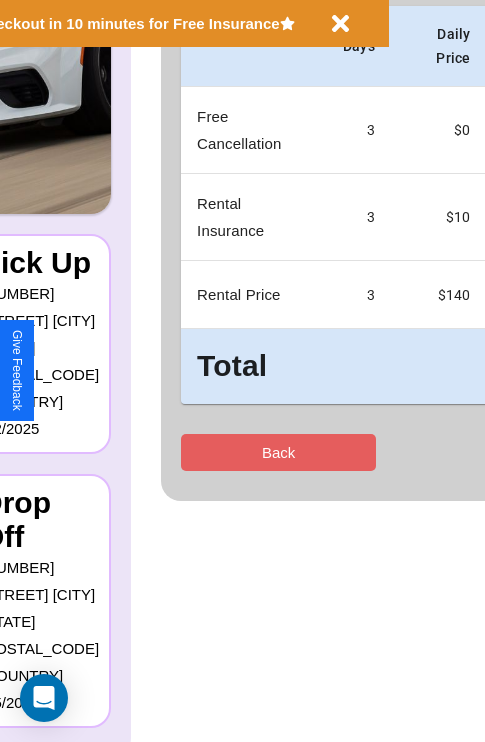 scroll, scrollTop: 0, scrollLeft: 0, axis: both 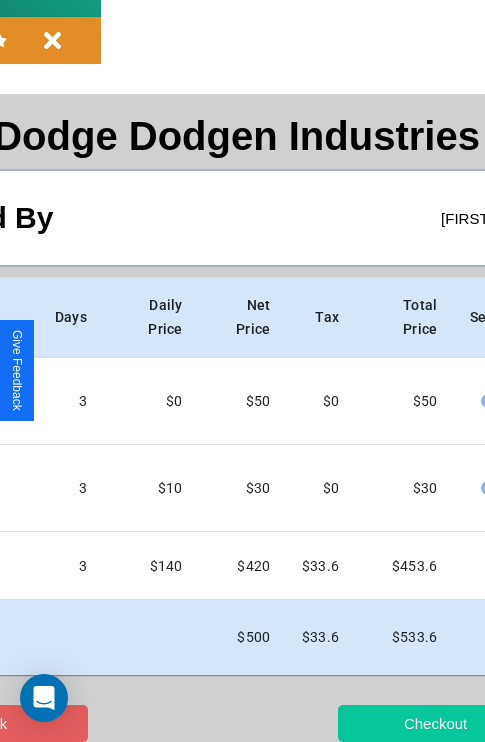 click on "Checkout" at bounding box center (435, 723) 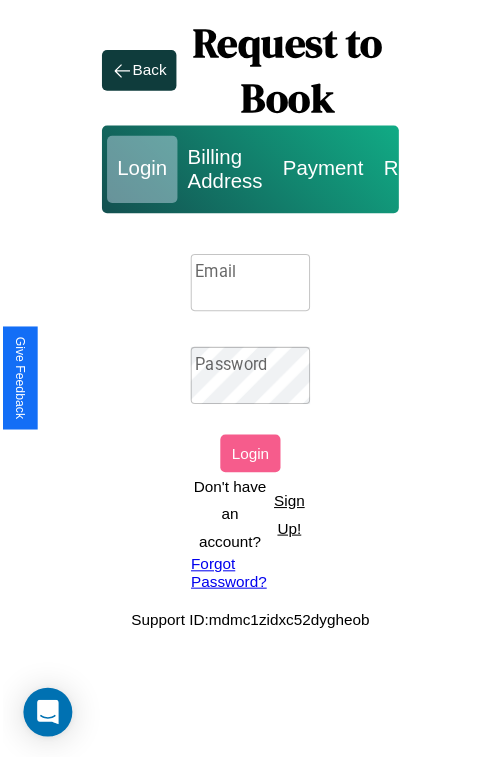 scroll, scrollTop: 0, scrollLeft: 0, axis: both 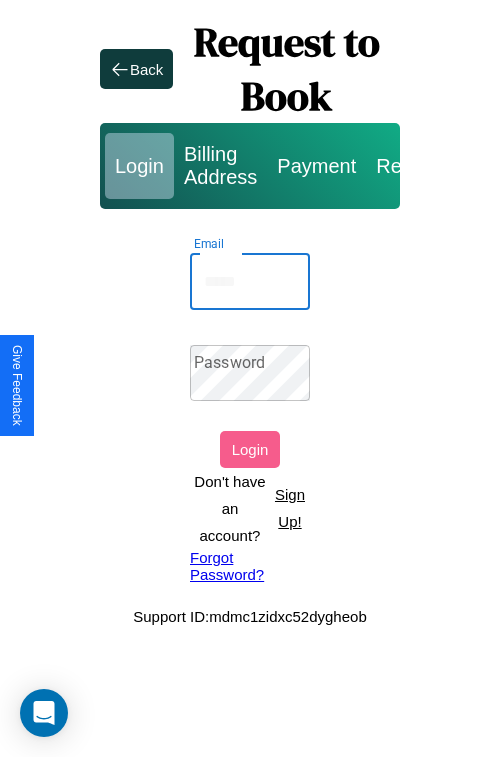 click on "Email" at bounding box center [250, 282] 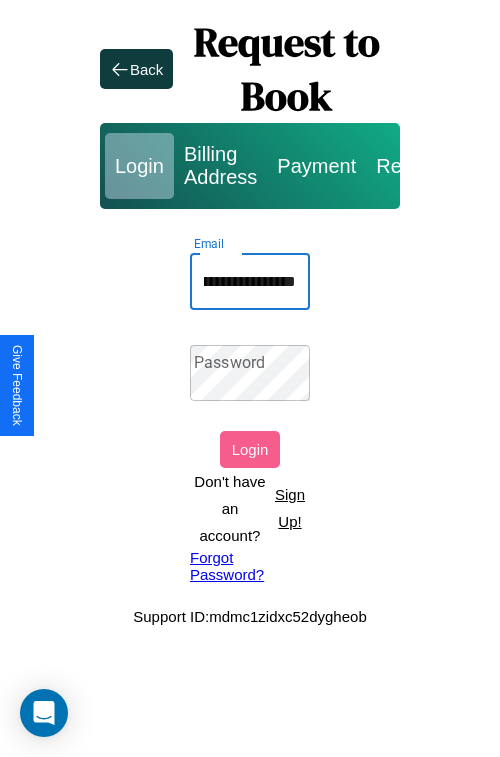 scroll, scrollTop: 0, scrollLeft: 91, axis: horizontal 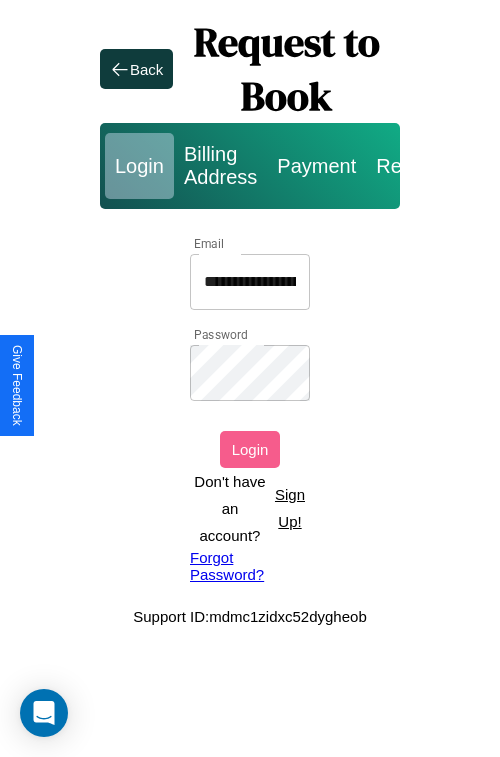 click on "Login" at bounding box center (250, 449) 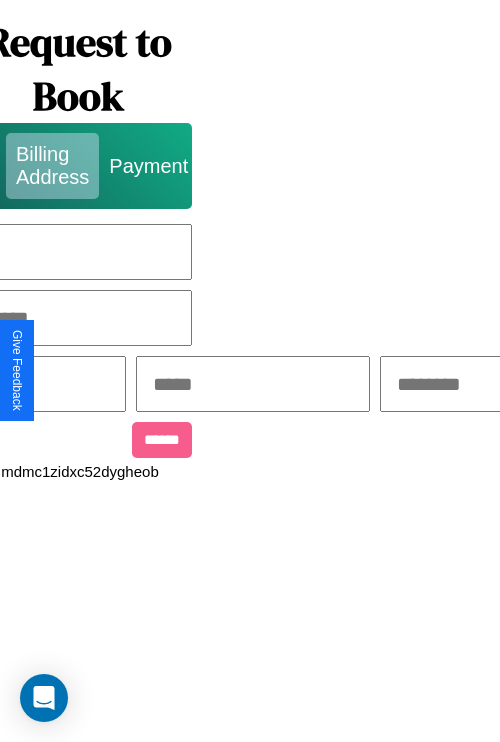 scroll, scrollTop: 0, scrollLeft: 517, axis: horizontal 